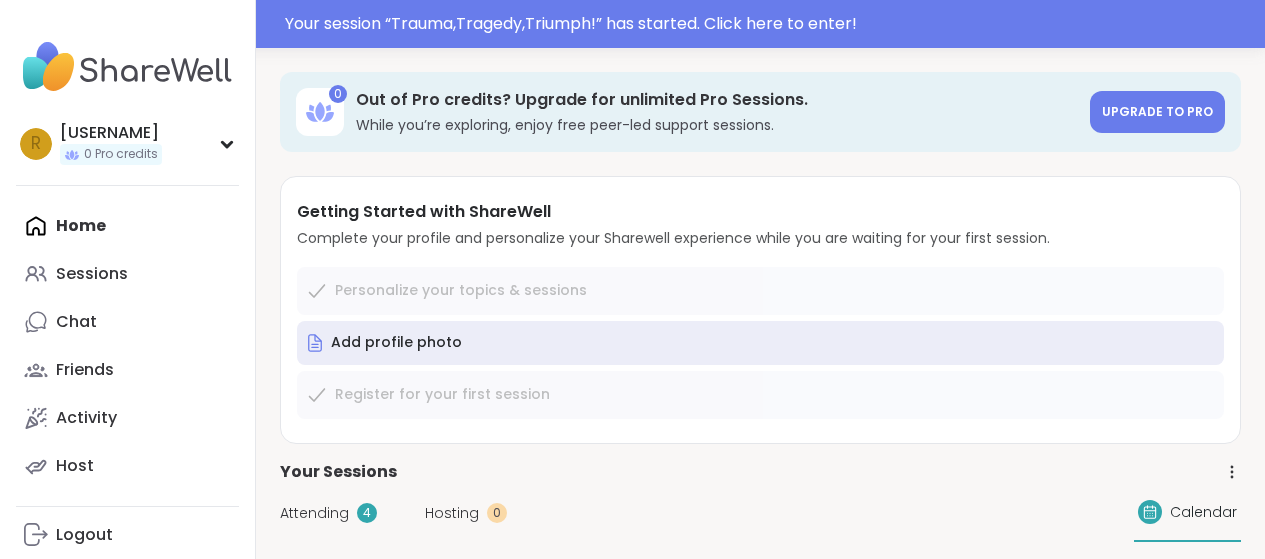 scroll, scrollTop: 0, scrollLeft: 0, axis: both 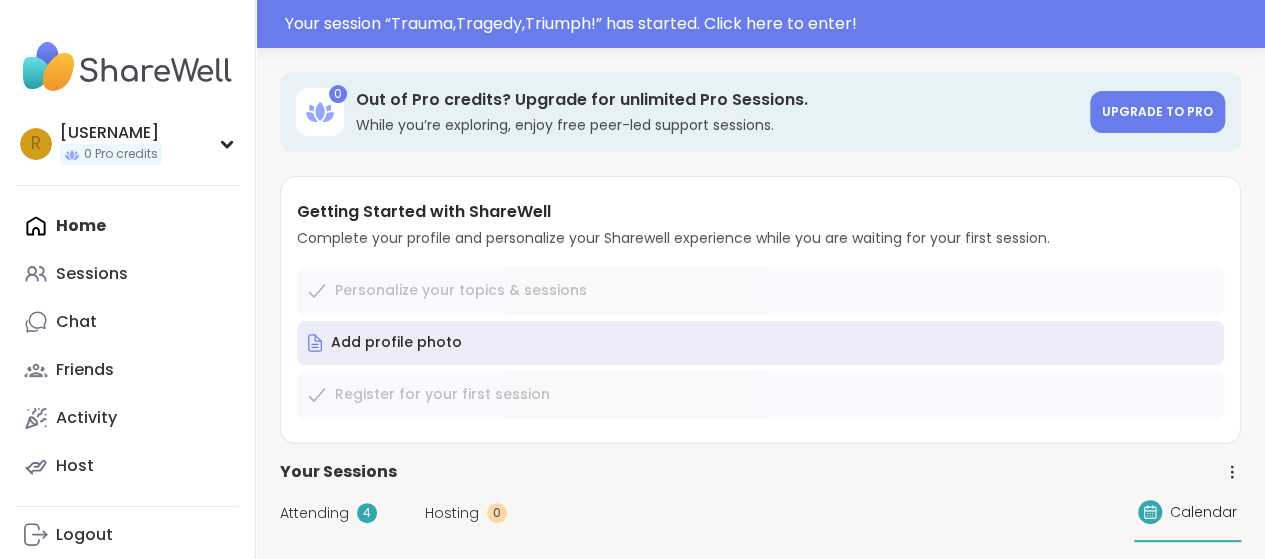click on "Attending" at bounding box center [314, 513] 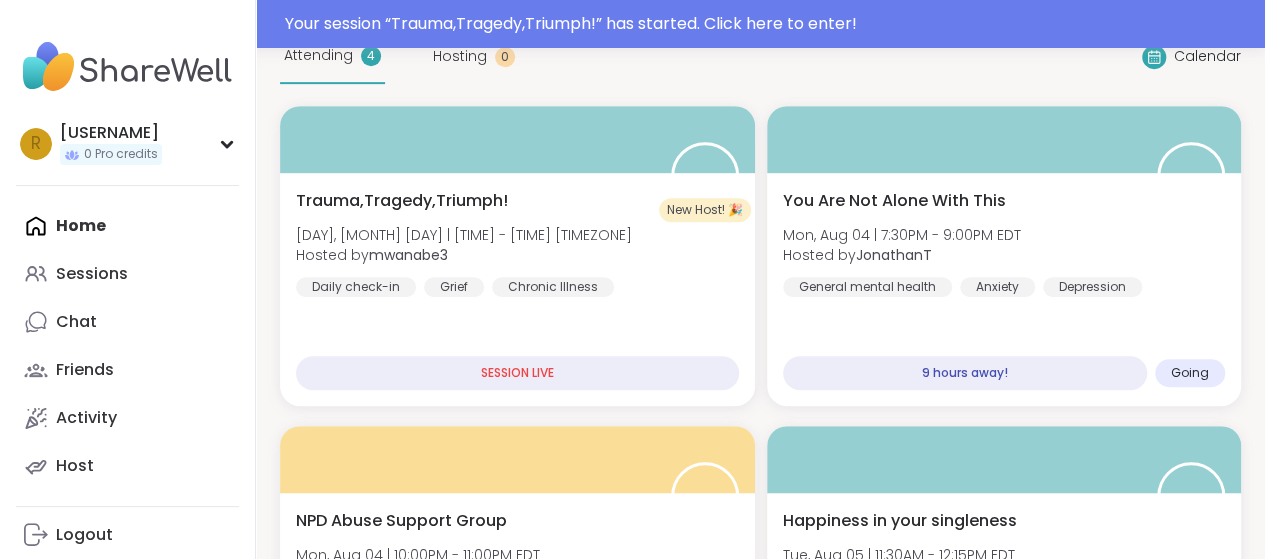 scroll, scrollTop: 380, scrollLeft: 0, axis: vertical 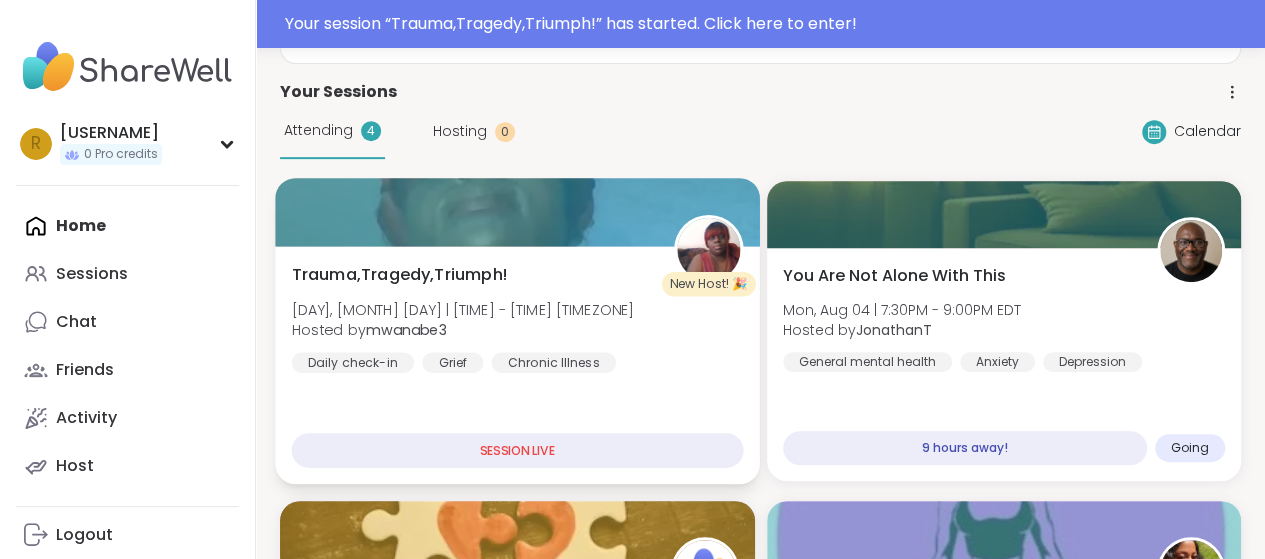click on "Hosted by [USERNAME]" at bounding box center (463, 330) 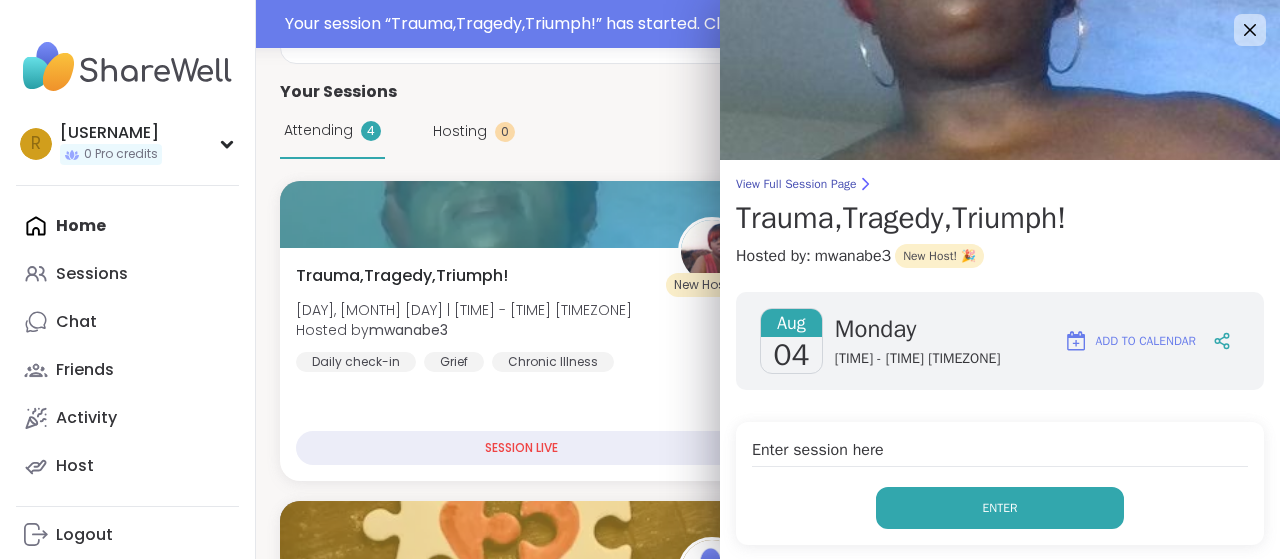 click on "Enter" at bounding box center (1000, 508) 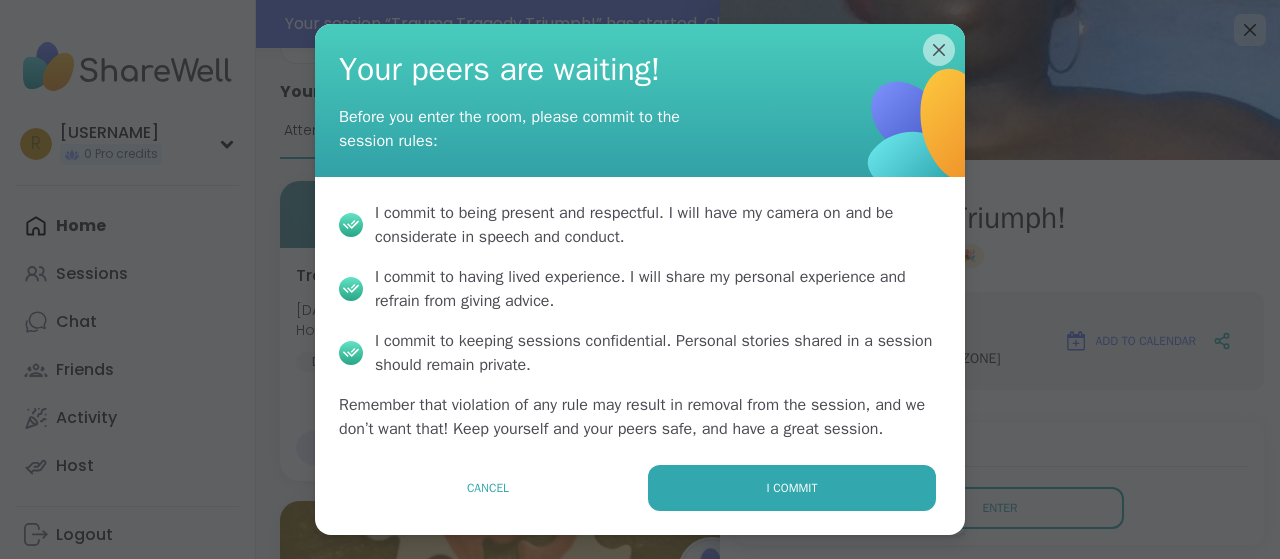 drag, startPoint x: 794, startPoint y: 475, endPoint x: 759, endPoint y: 493, distance: 39.357338 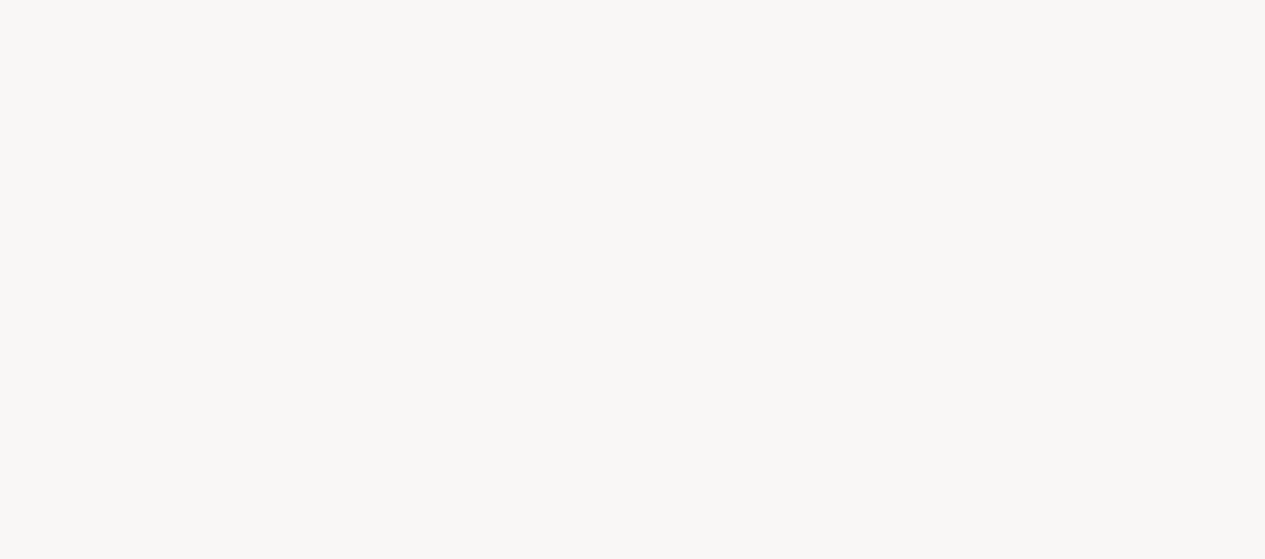 scroll, scrollTop: 0, scrollLeft: 0, axis: both 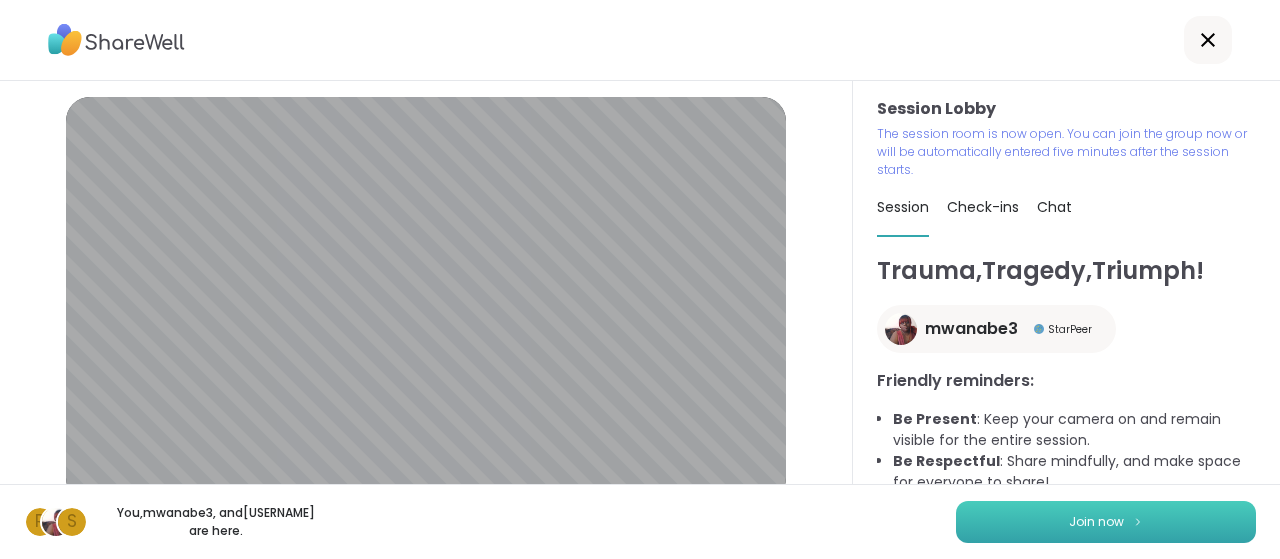 click on "Join now" at bounding box center (1106, 522) 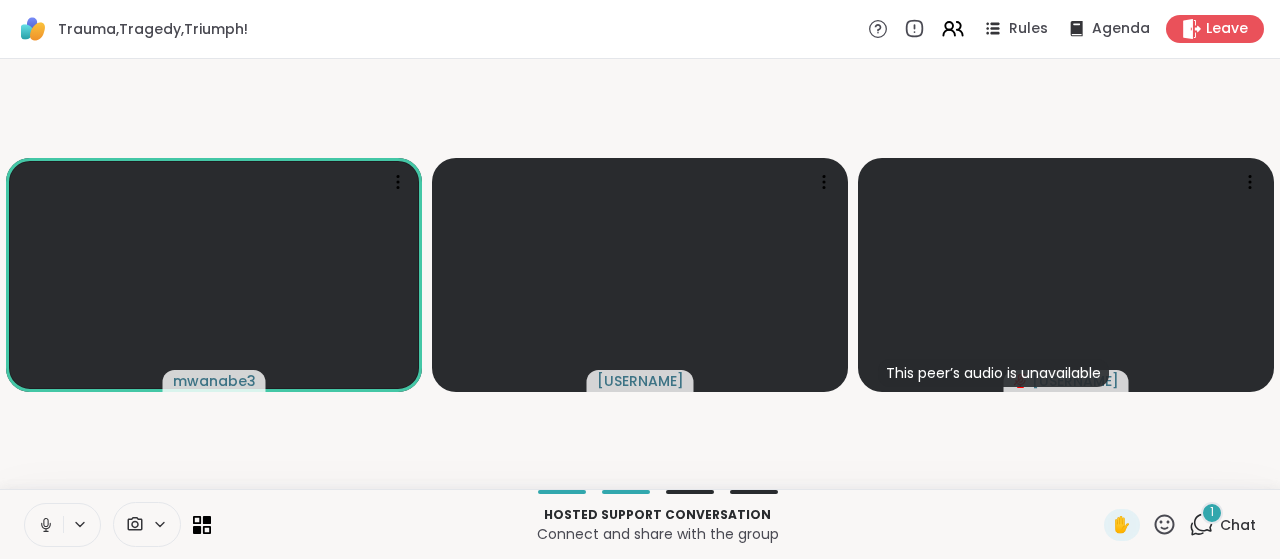 click 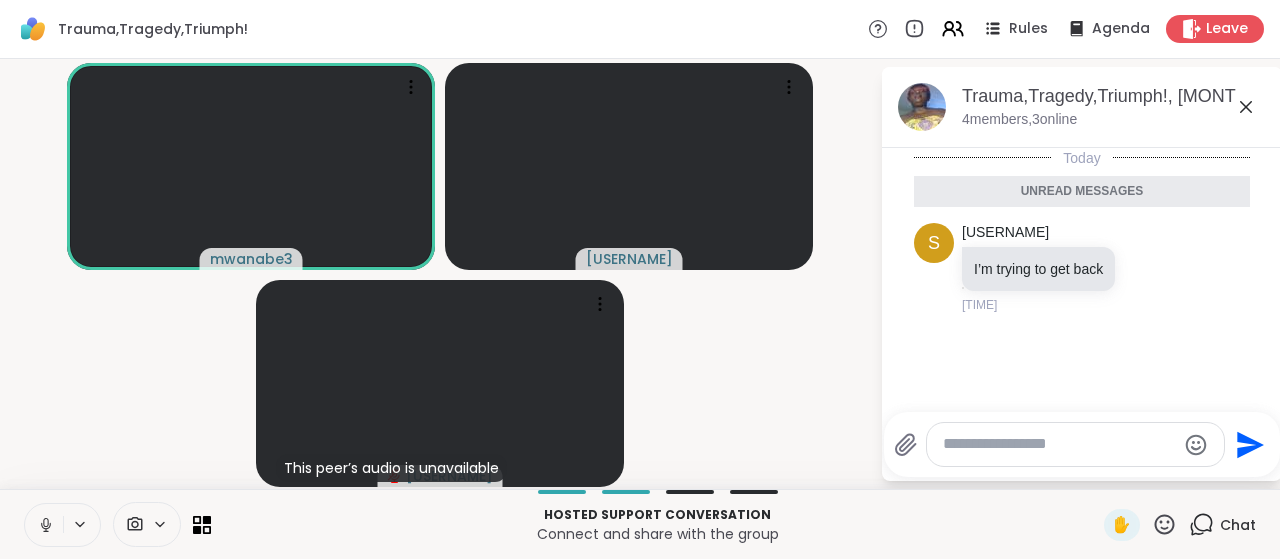 click at bounding box center (1059, 444) 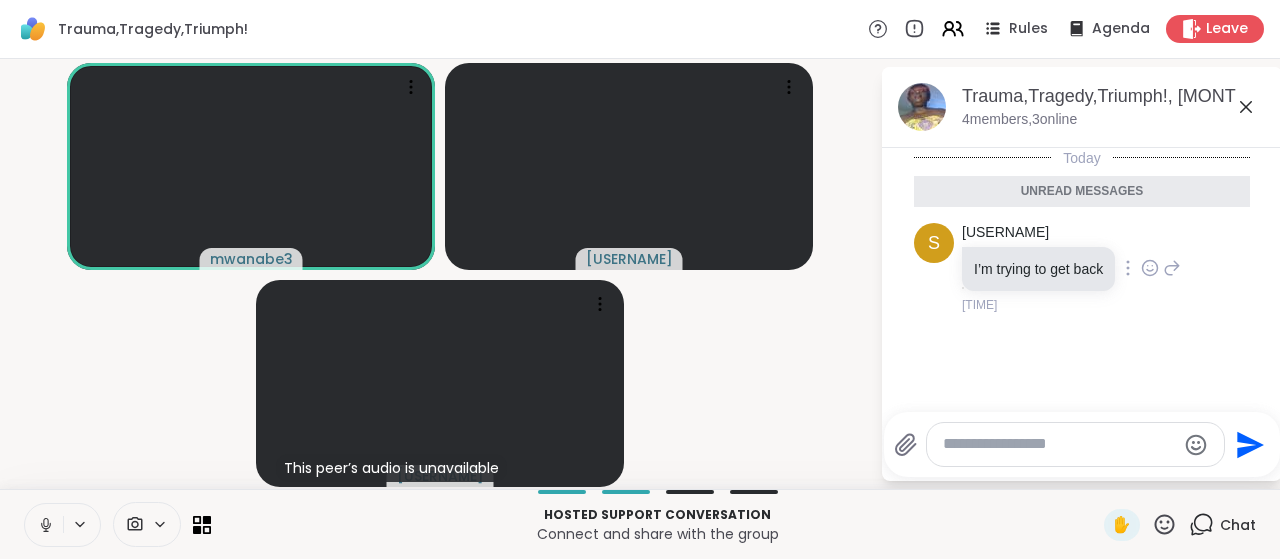 click 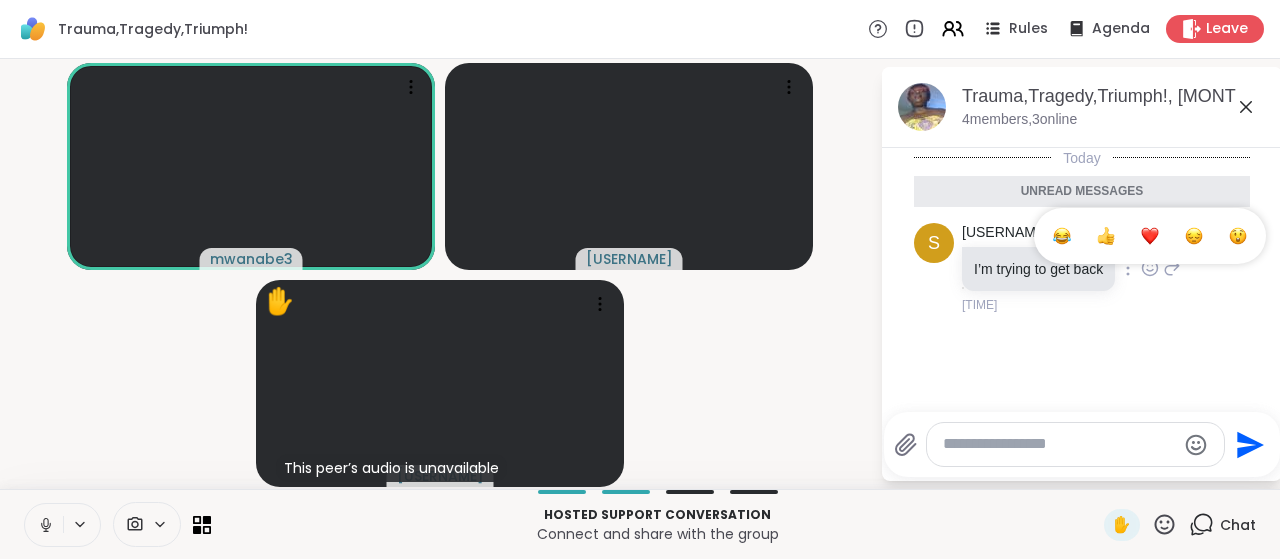 click at bounding box center [1106, 236] 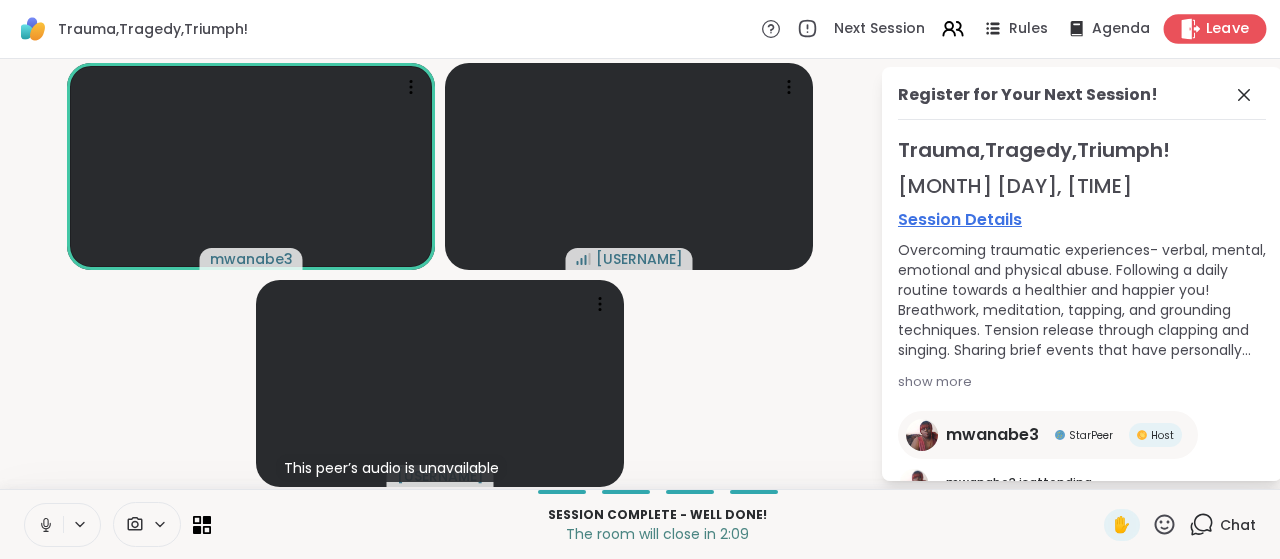 click on "Leave" at bounding box center (1228, 29) 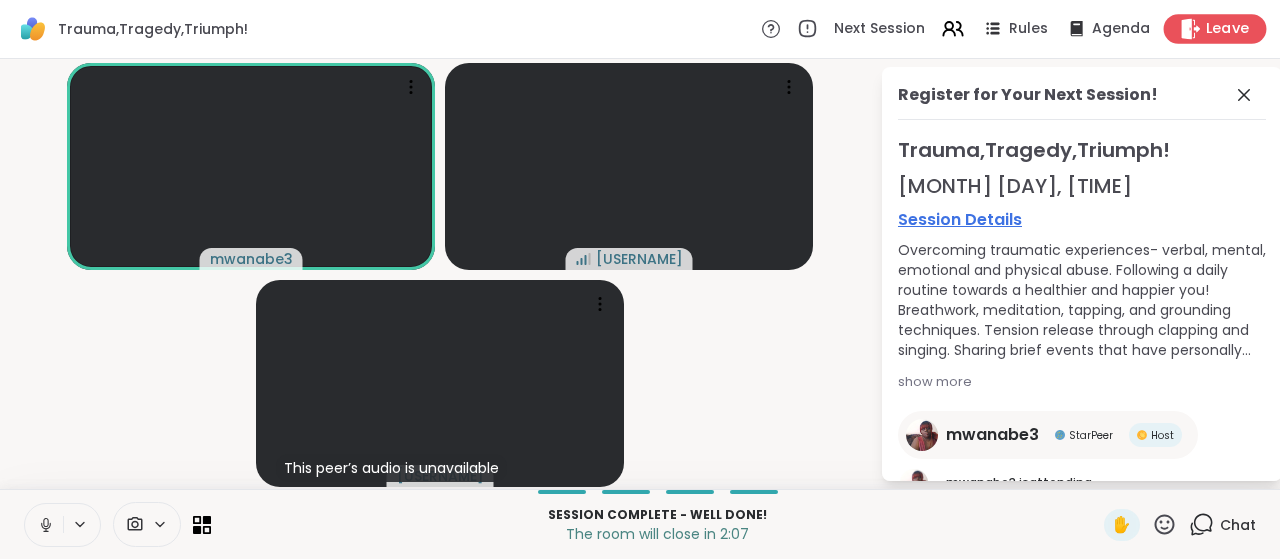 click on "Leave" at bounding box center [1228, 29] 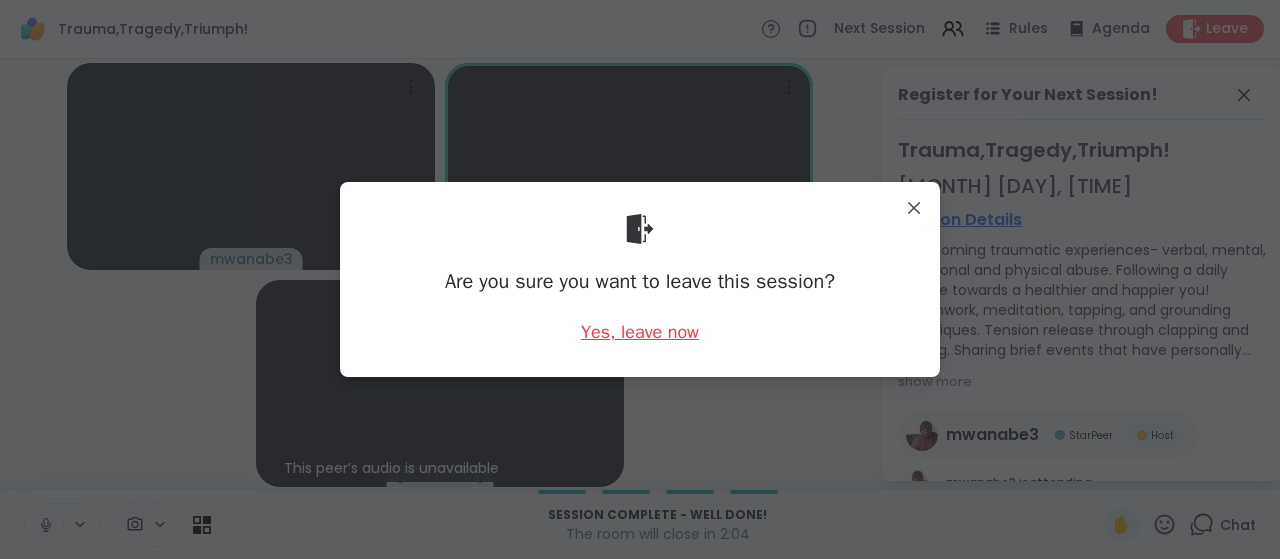 click on "Yes, leave now" at bounding box center [640, 332] 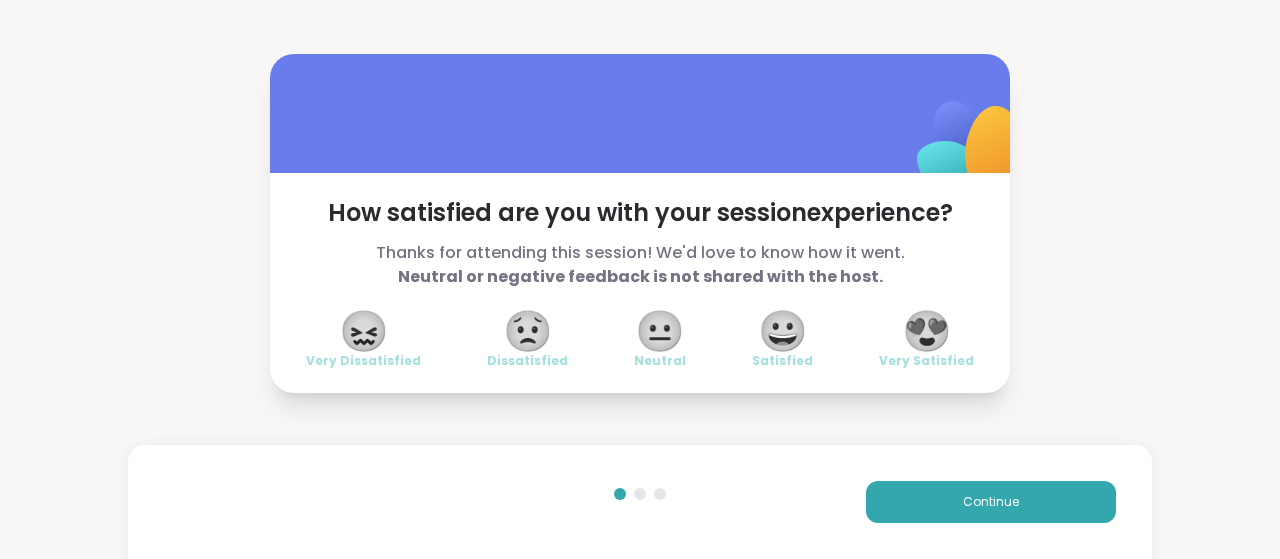 click on "😀" at bounding box center [783, 331] 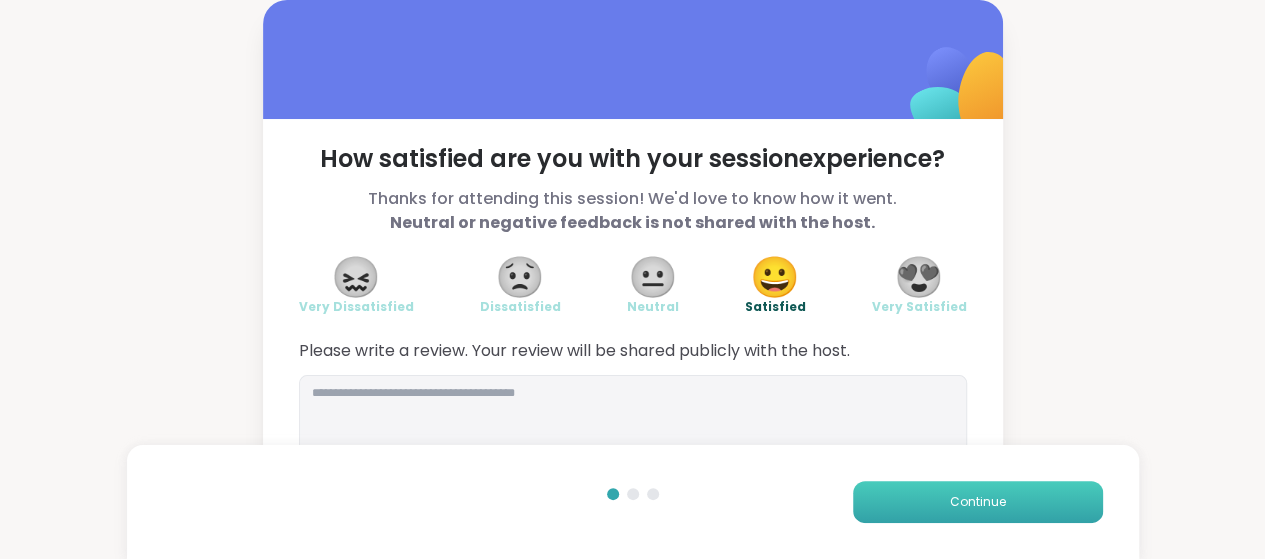 click on "Continue" at bounding box center [978, 502] 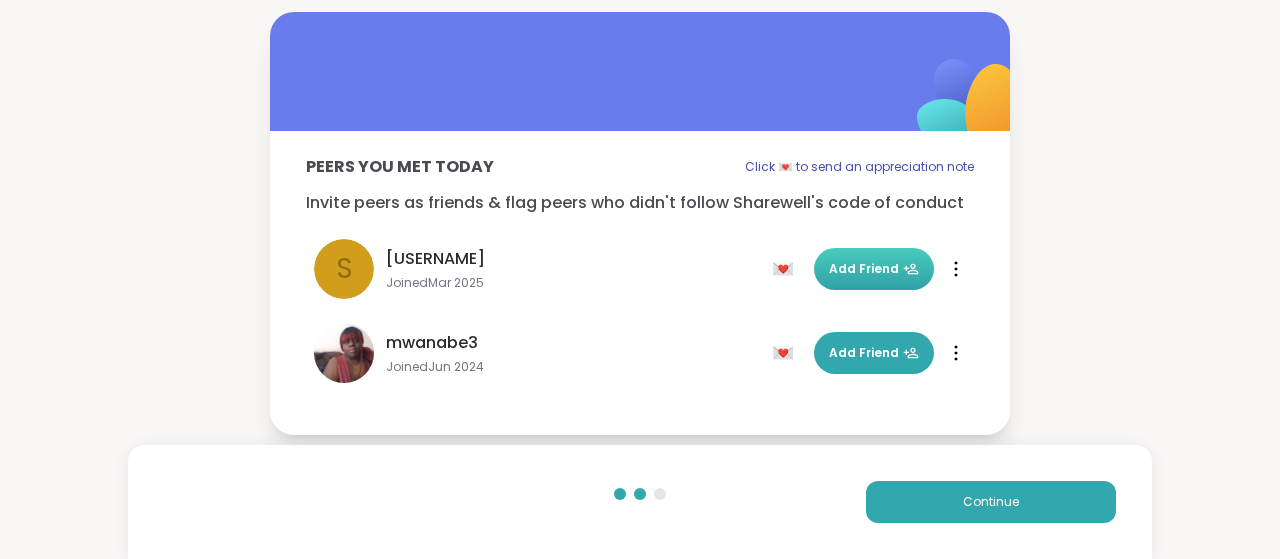 click on "Add Friend" at bounding box center [874, 269] 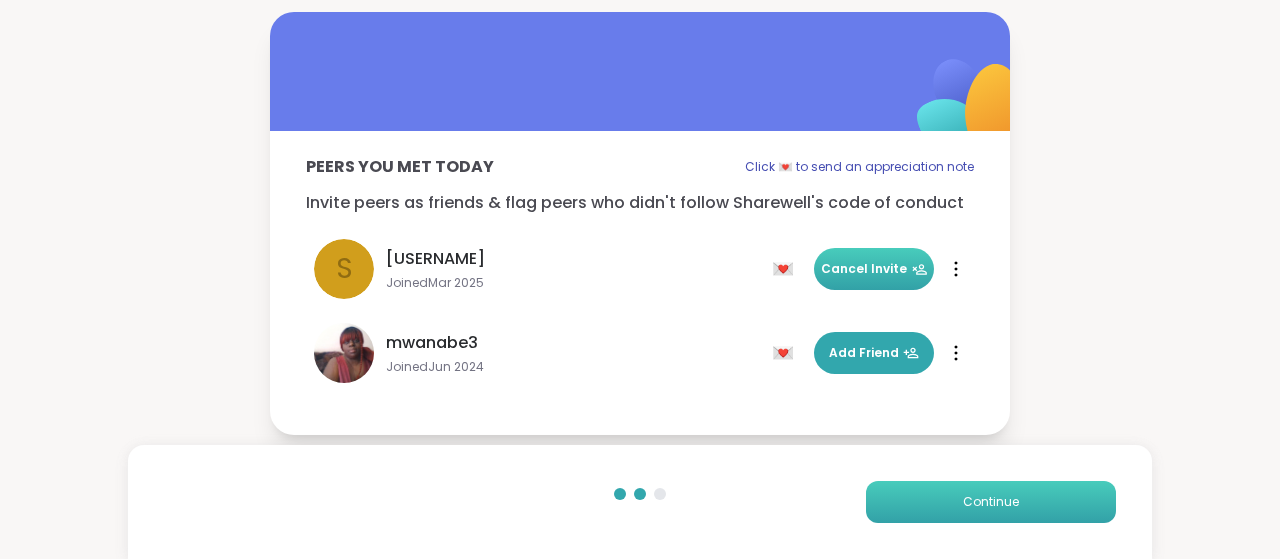 click on "Continue" at bounding box center [991, 502] 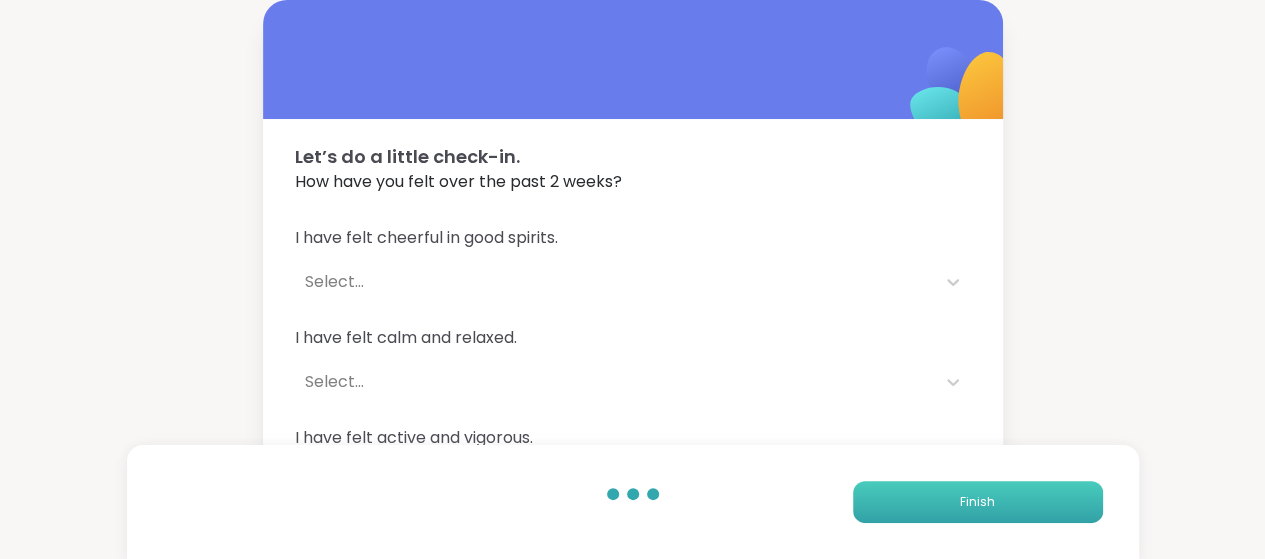click on "Finish" at bounding box center [978, 502] 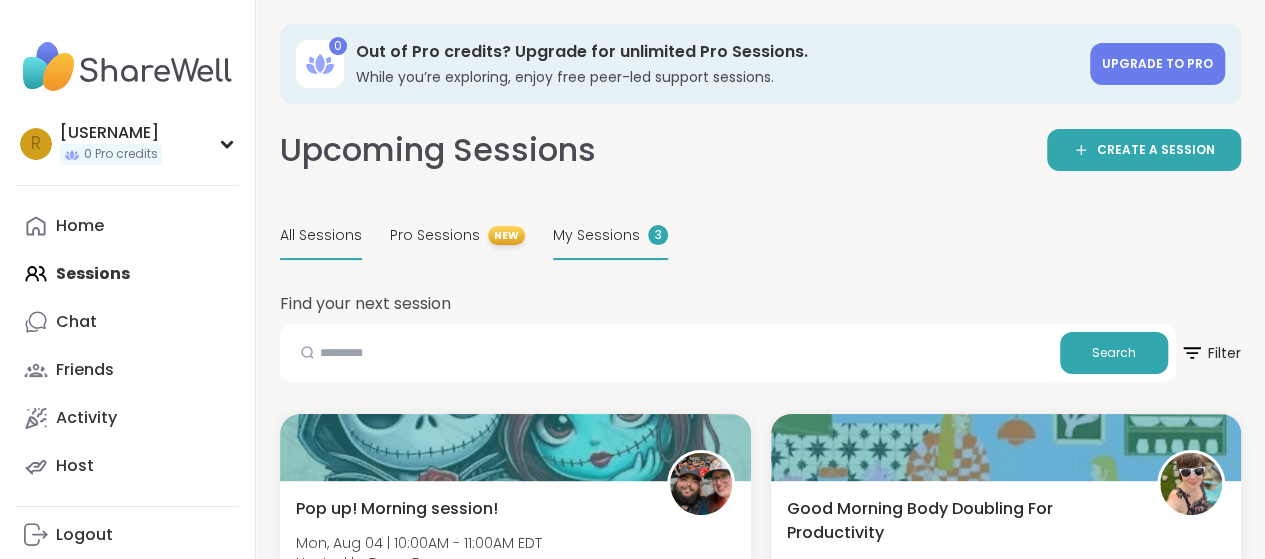 click on "My Sessions" at bounding box center (596, 235) 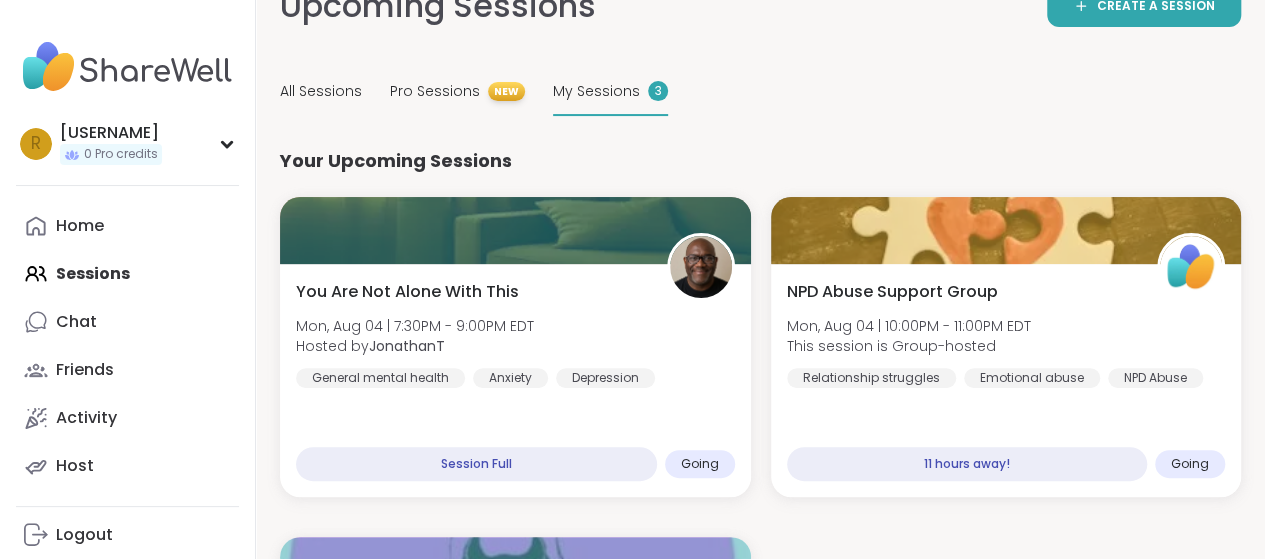 scroll, scrollTop: 28, scrollLeft: 0, axis: vertical 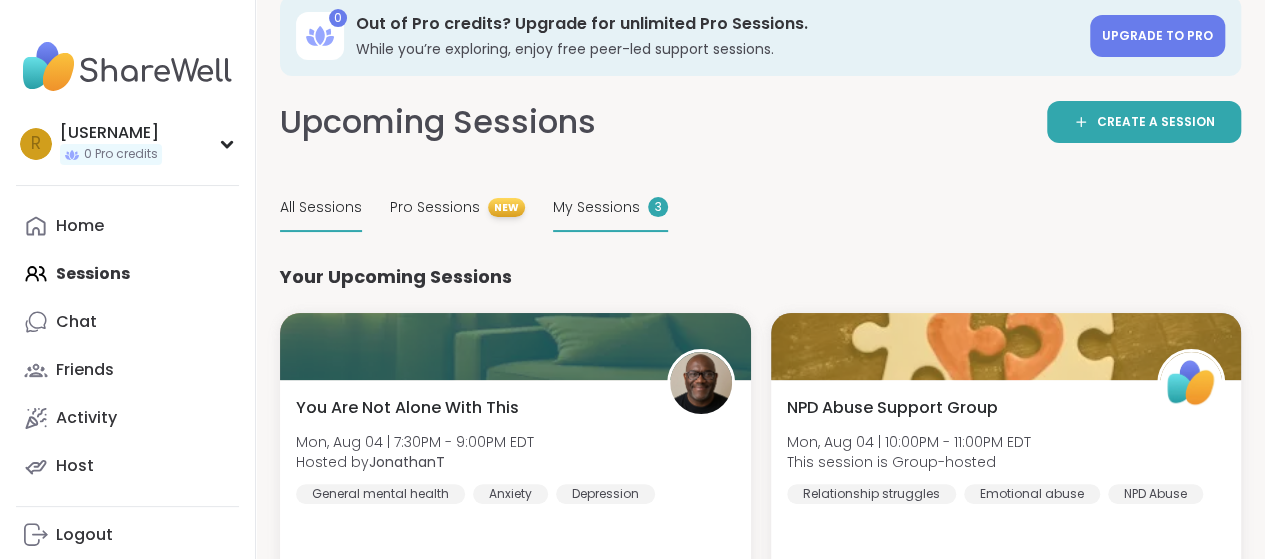 drag, startPoint x: 326, startPoint y: 229, endPoint x: 324, endPoint y: 211, distance: 18.110771 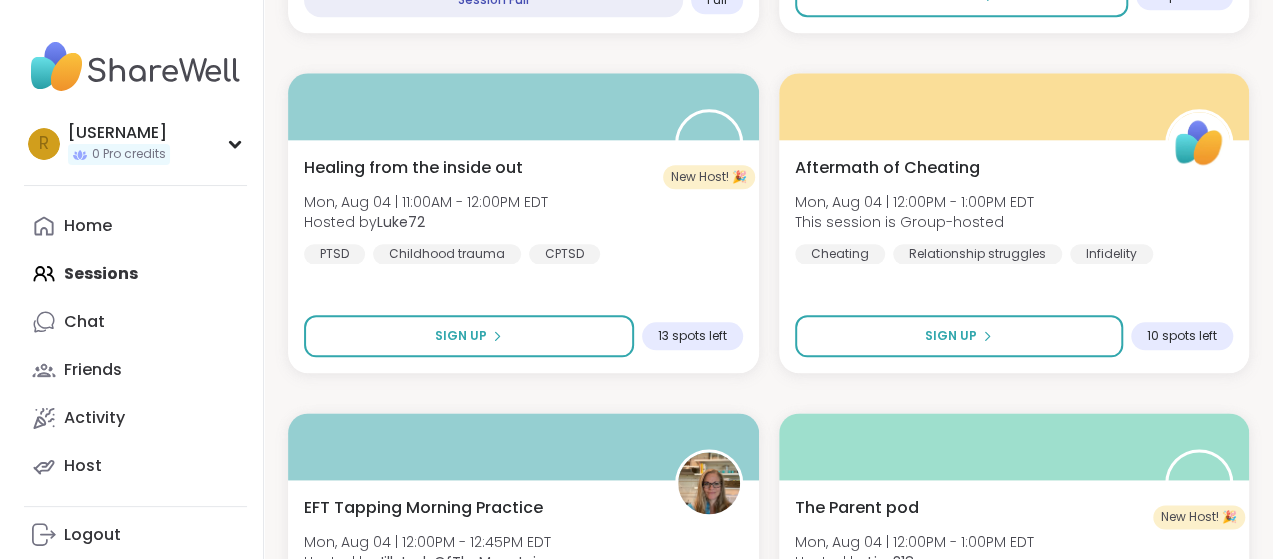 scroll, scrollTop: 1038, scrollLeft: 0, axis: vertical 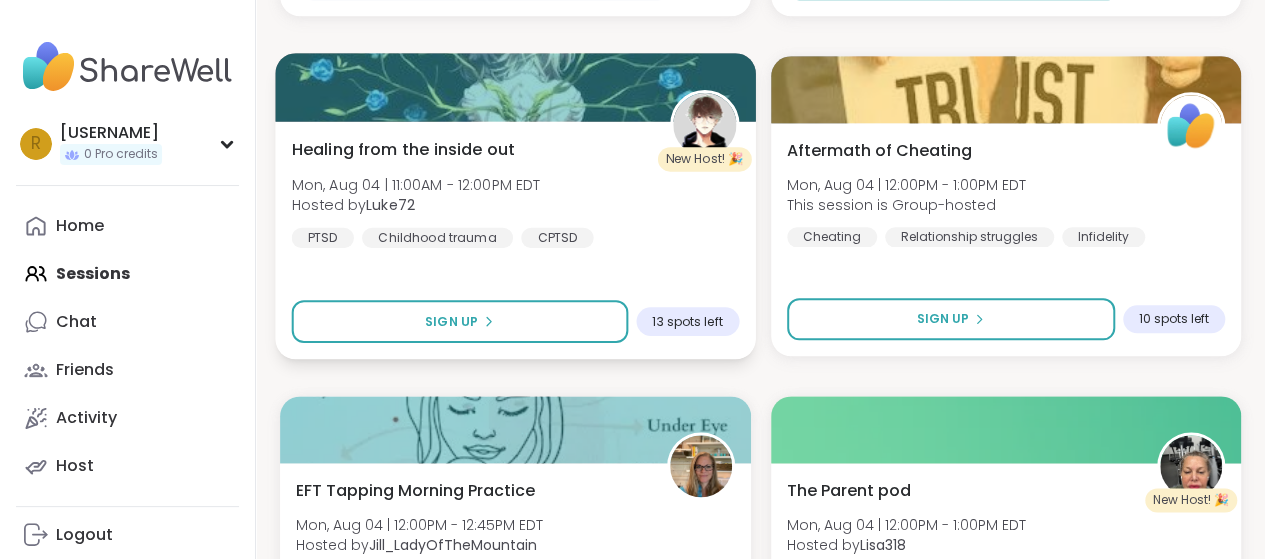 click on "13 spots left" at bounding box center (687, 321) 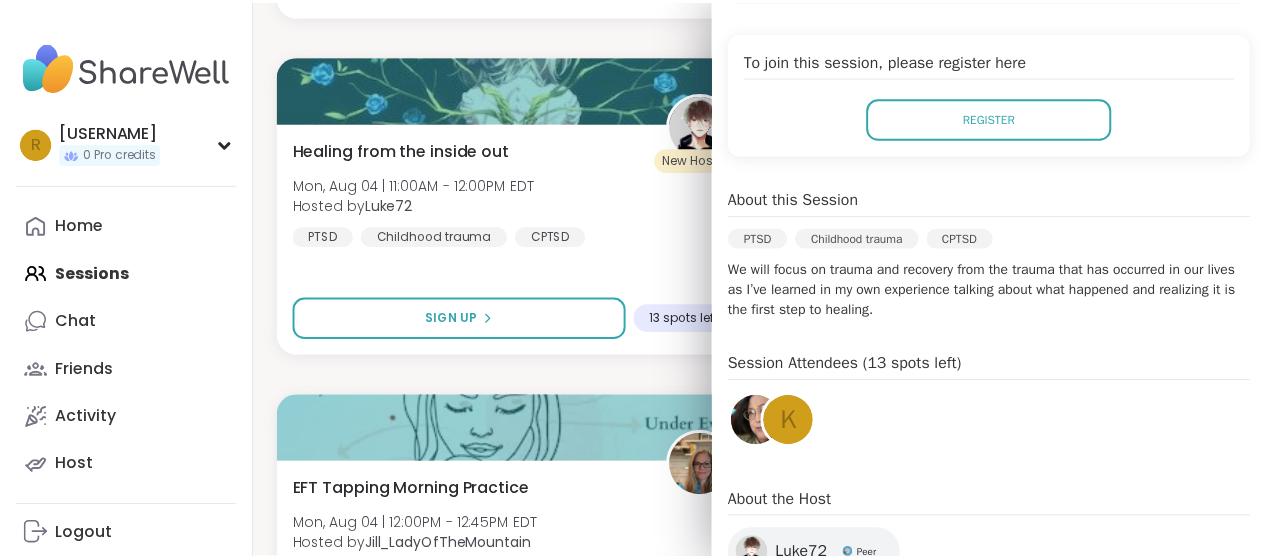 scroll, scrollTop: 181, scrollLeft: 0, axis: vertical 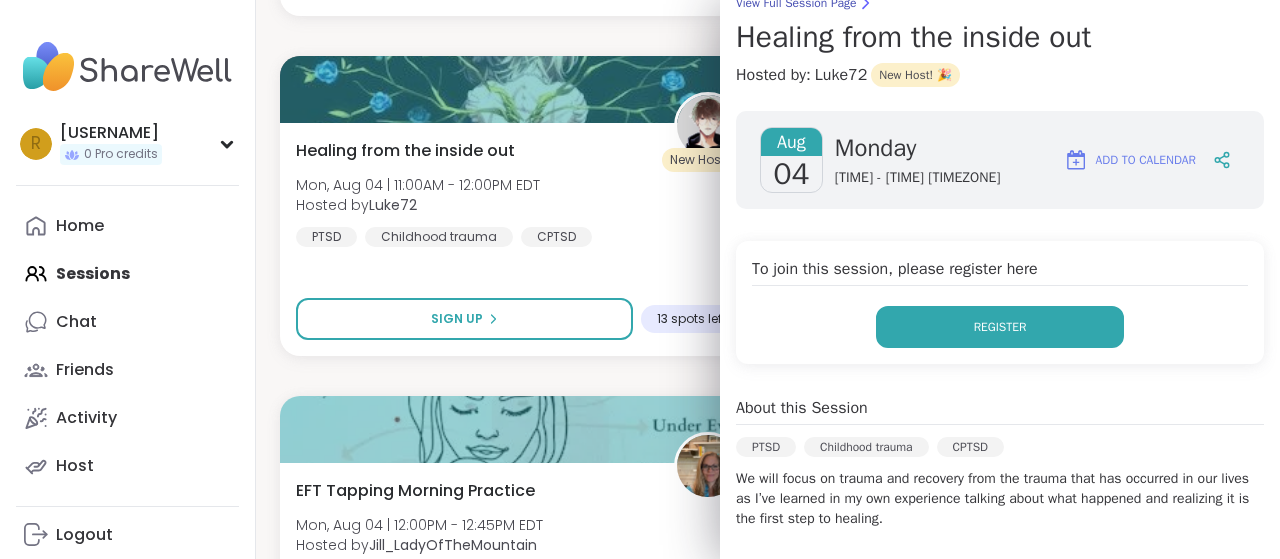 click on "Register" at bounding box center [1000, 327] 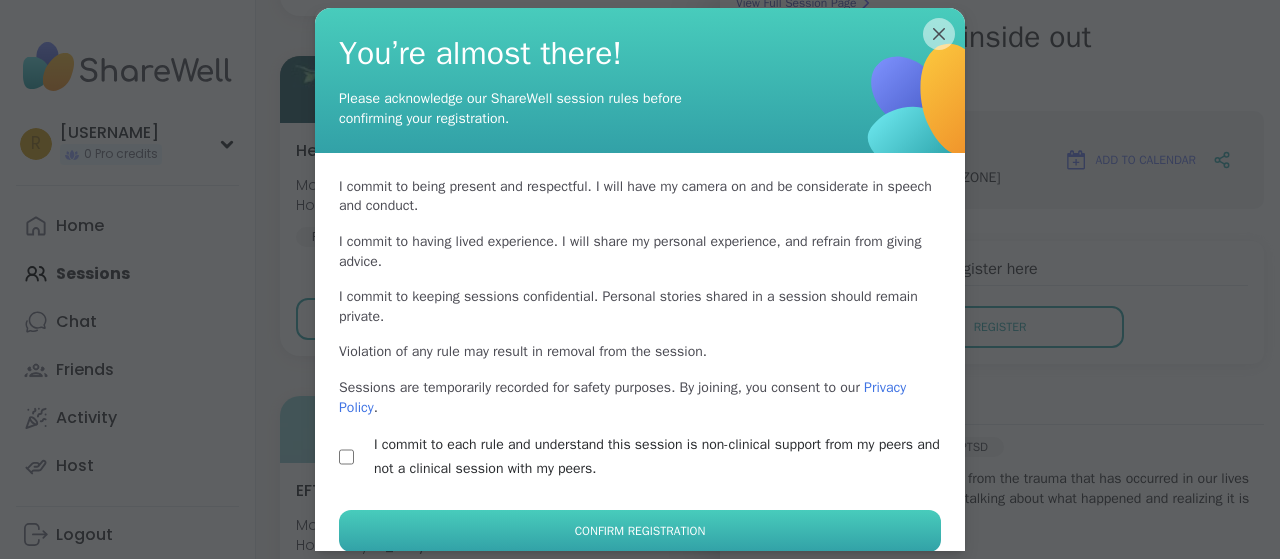 click on "Confirm Registration" at bounding box center (640, 531) 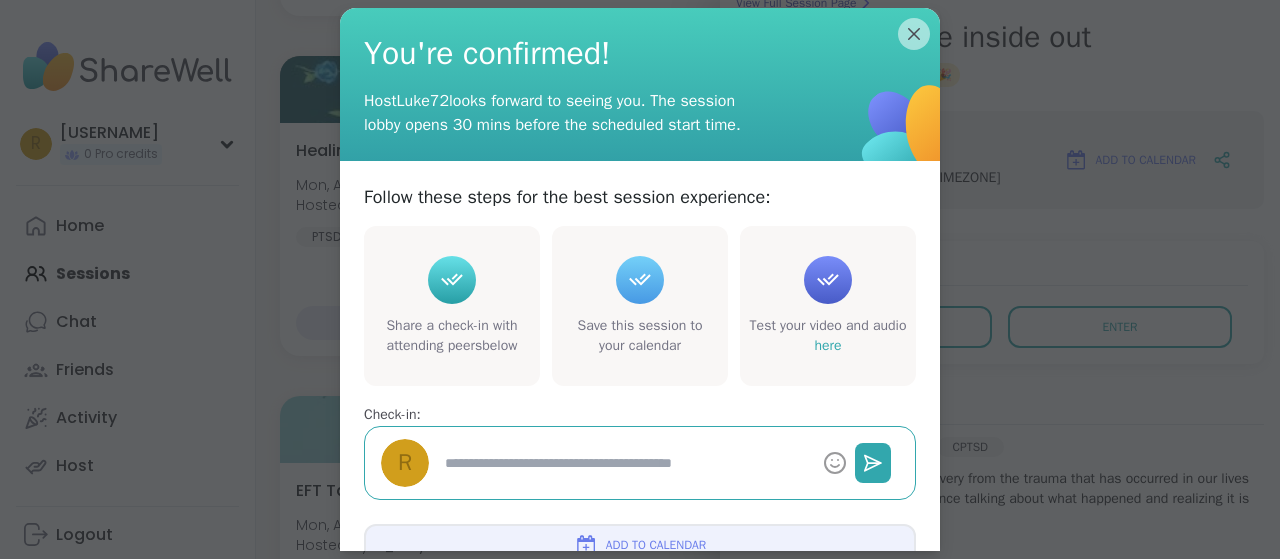 type on "*" 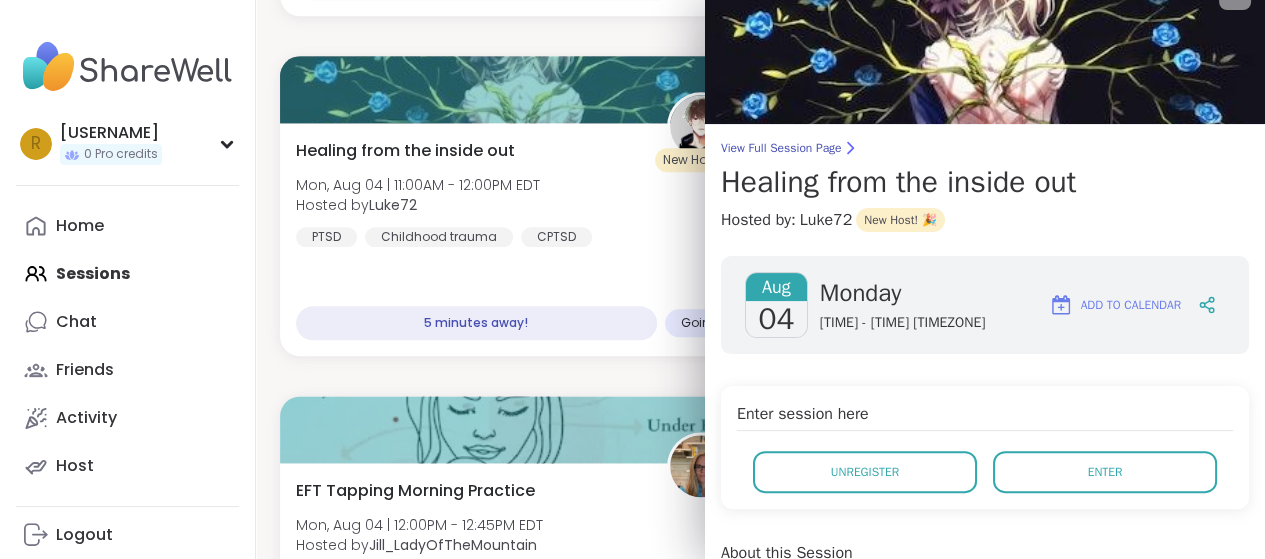 scroll, scrollTop: 0, scrollLeft: 0, axis: both 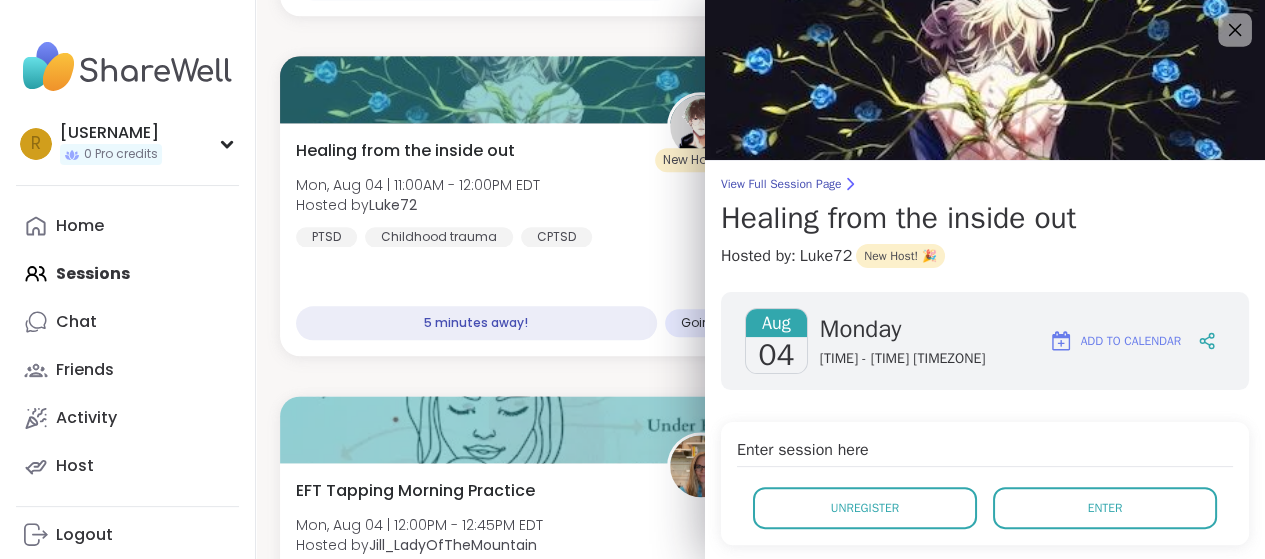 click 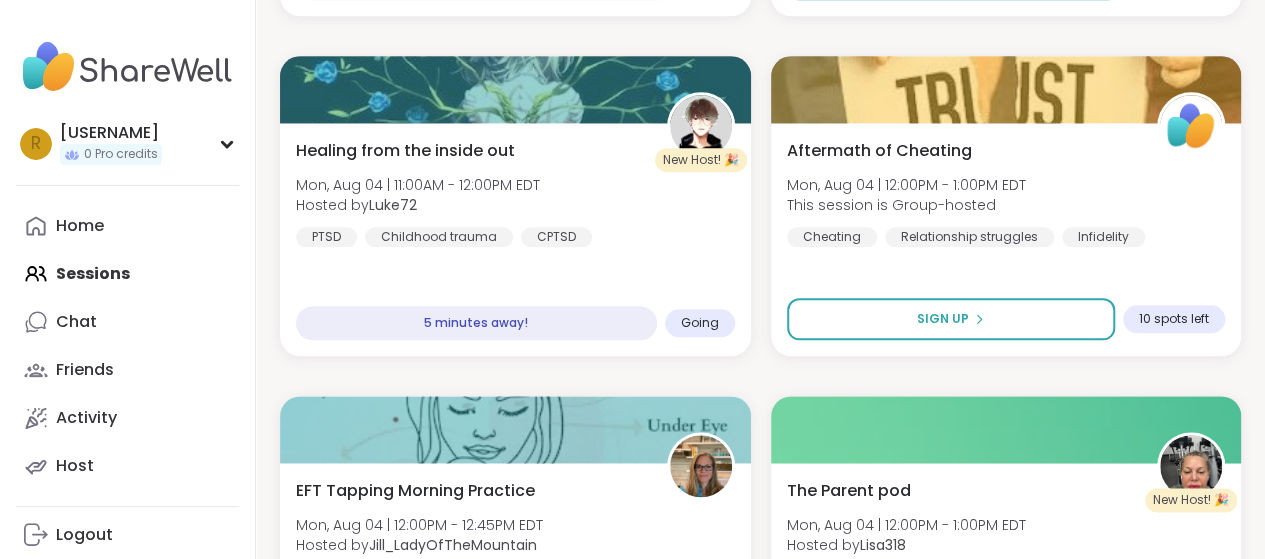scroll, scrollTop: 1086, scrollLeft: 0, axis: vertical 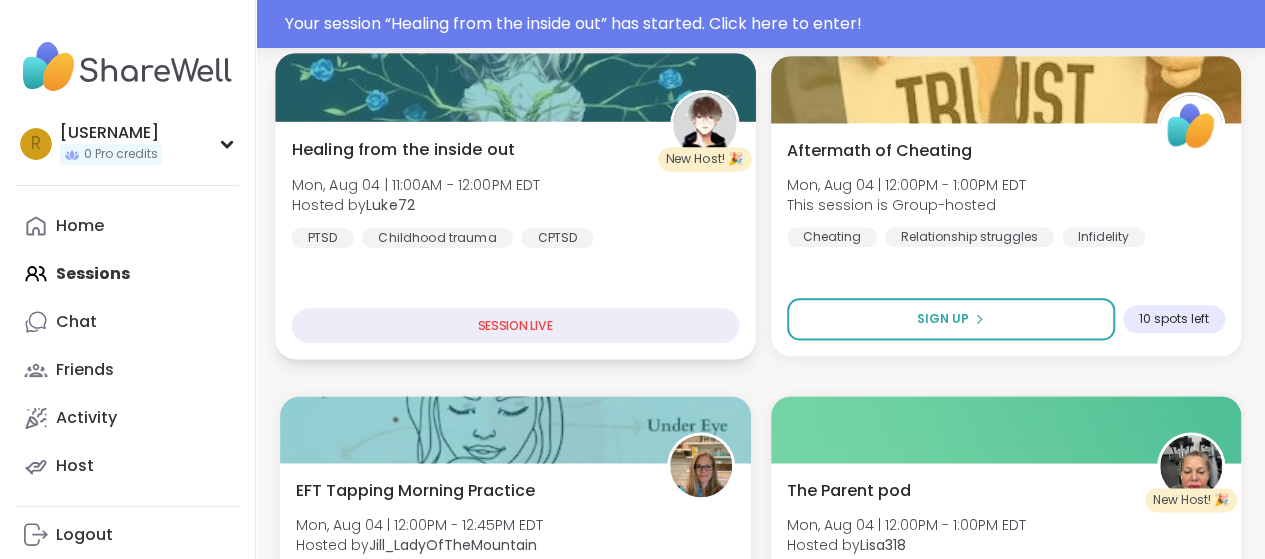 click on "Healing from the inside out [DAY], [MONTH] [DAY] | [TIME] - [TIME] [TIMEZONE] Hosted by [USERNAME] PTSD Childhood trauma CPTSD" at bounding box center [515, 192] 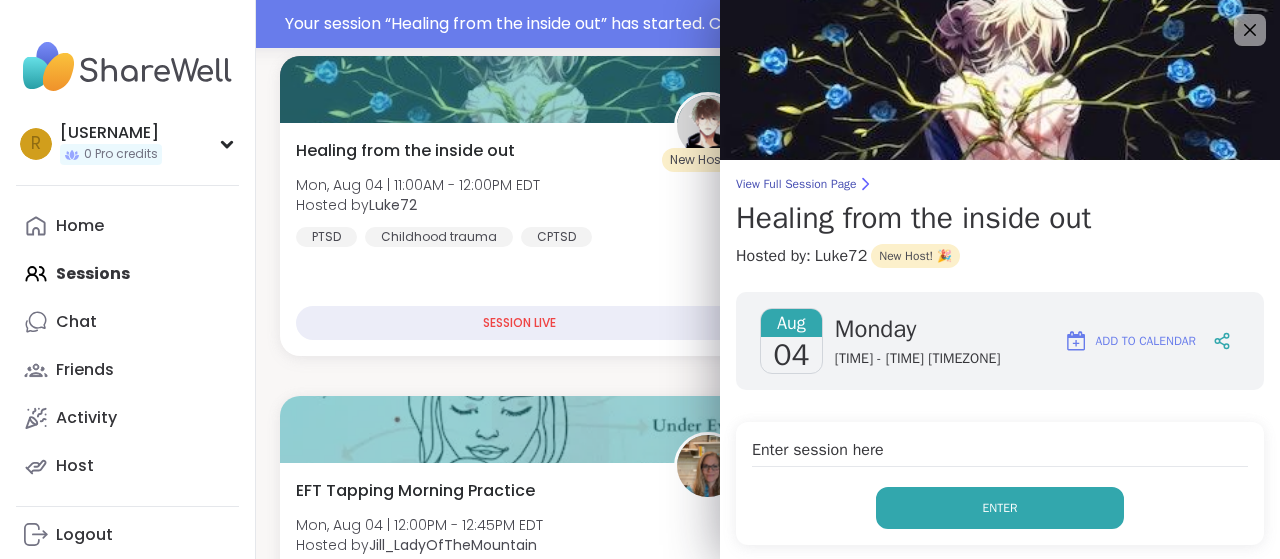 click on "Enter" at bounding box center (1000, 508) 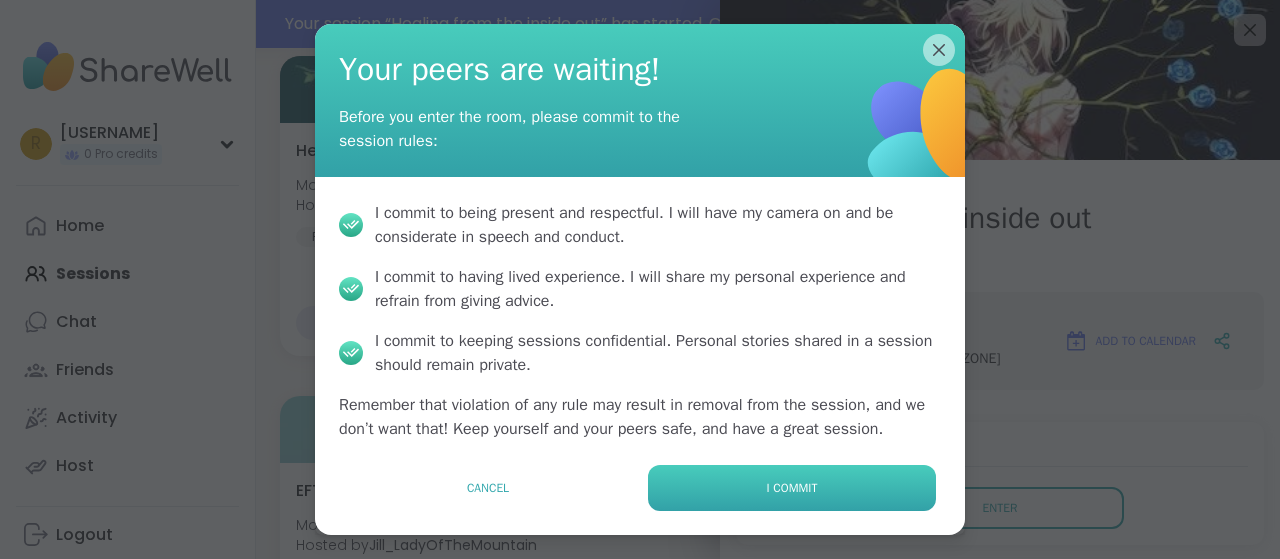 click on "I commit" at bounding box center (792, 488) 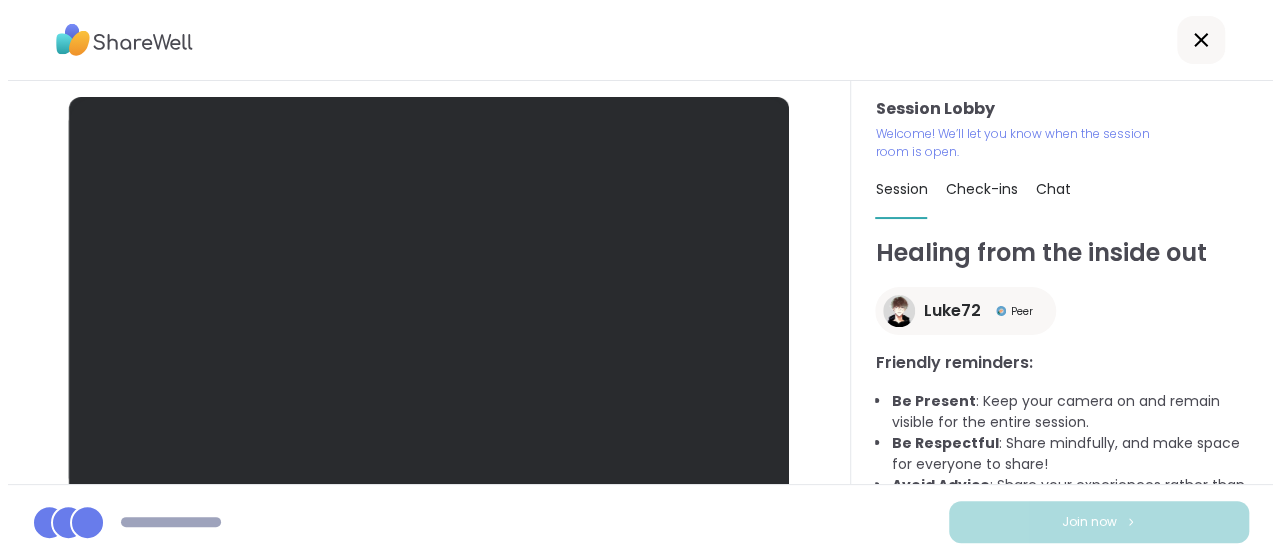 scroll, scrollTop: 0, scrollLeft: 0, axis: both 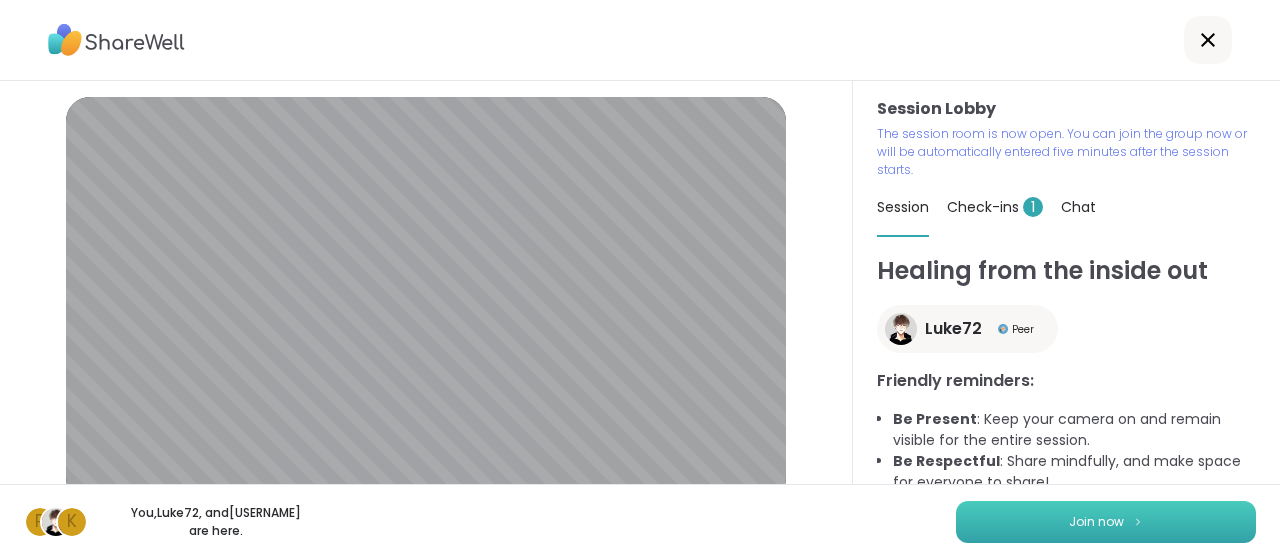 click on "Join now" at bounding box center [1106, 522] 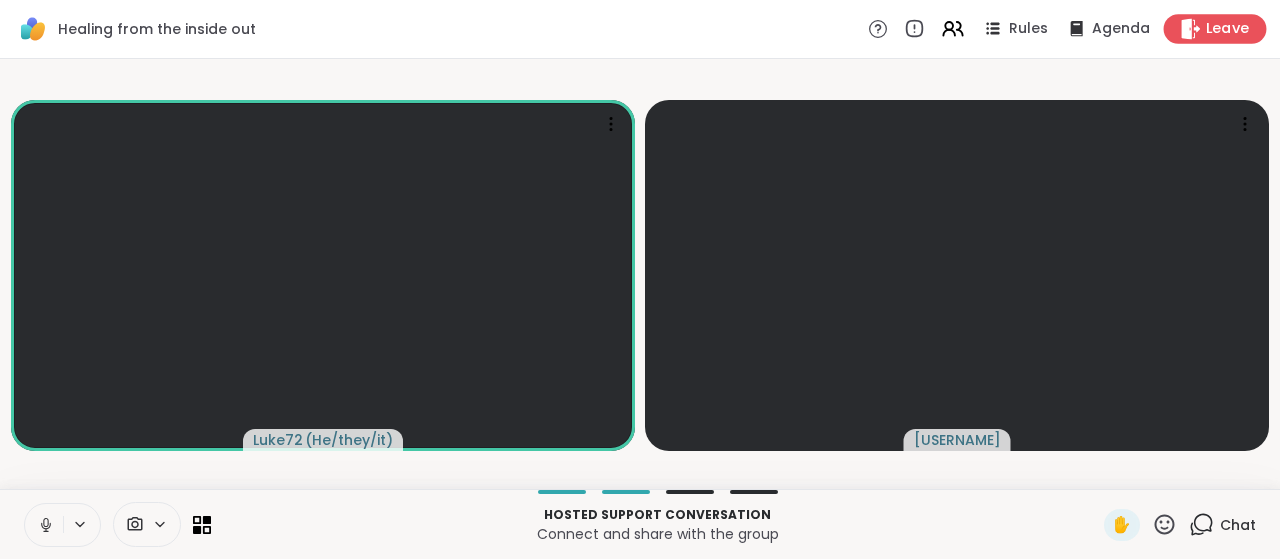 click on "Leave" at bounding box center (1228, 29) 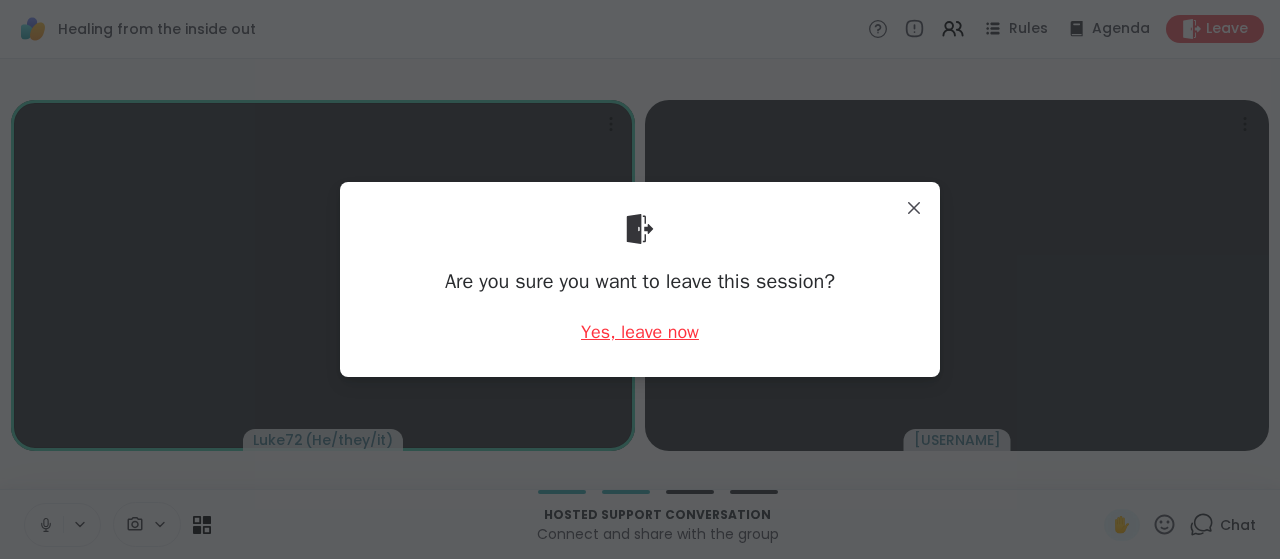 click on "Yes, leave now" at bounding box center [640, 332] 